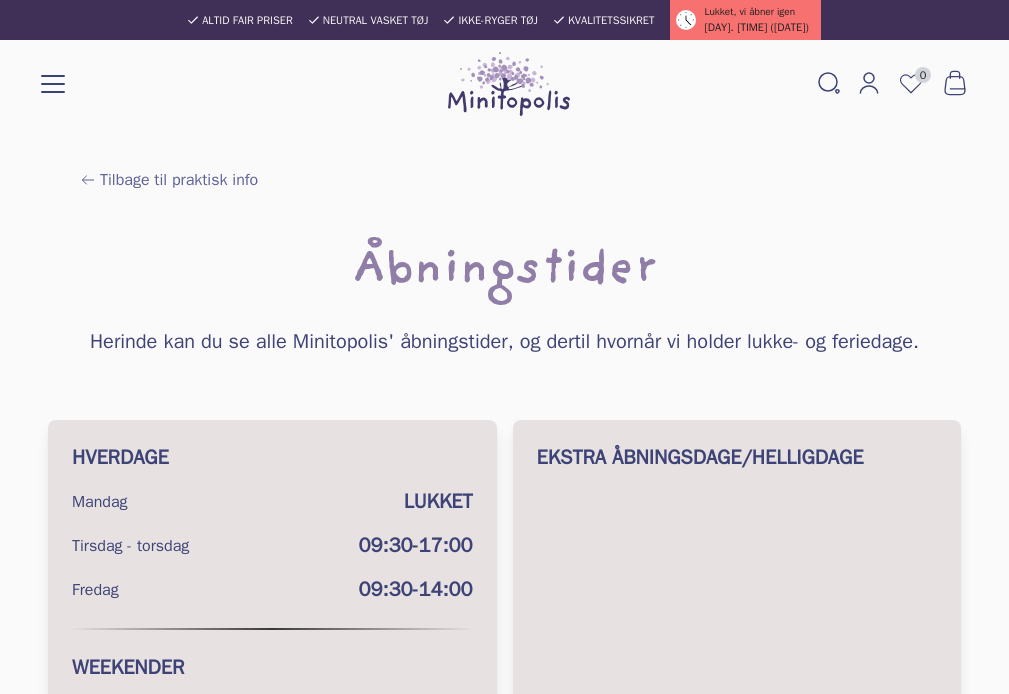scroll, scrollTop: 0, scrollLeft: 0, axis: both 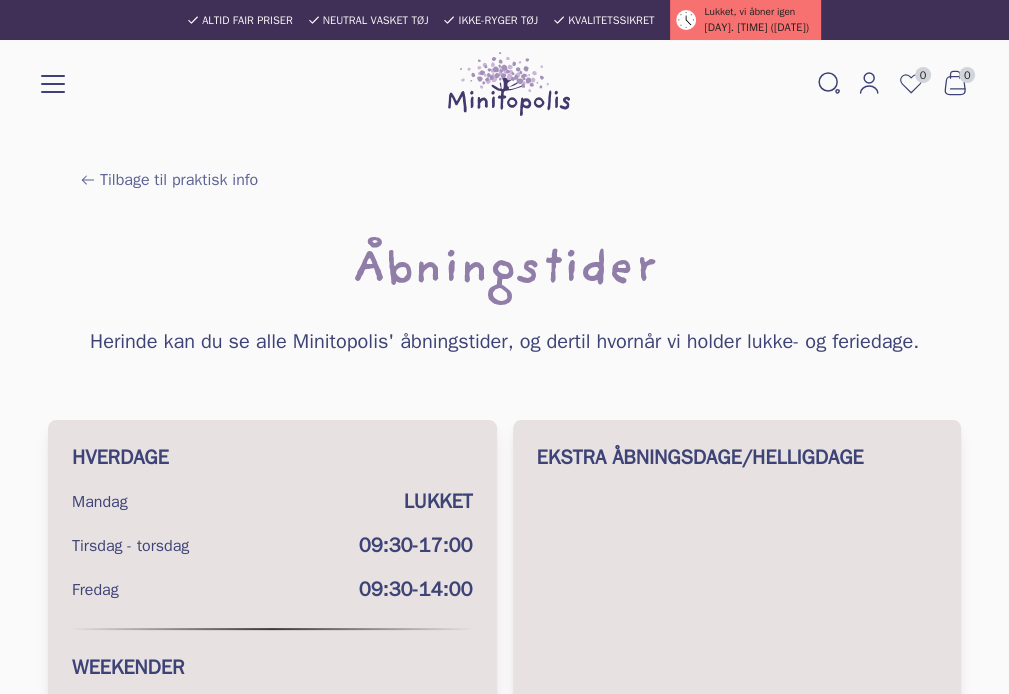 click at bounding box center (53, 82) 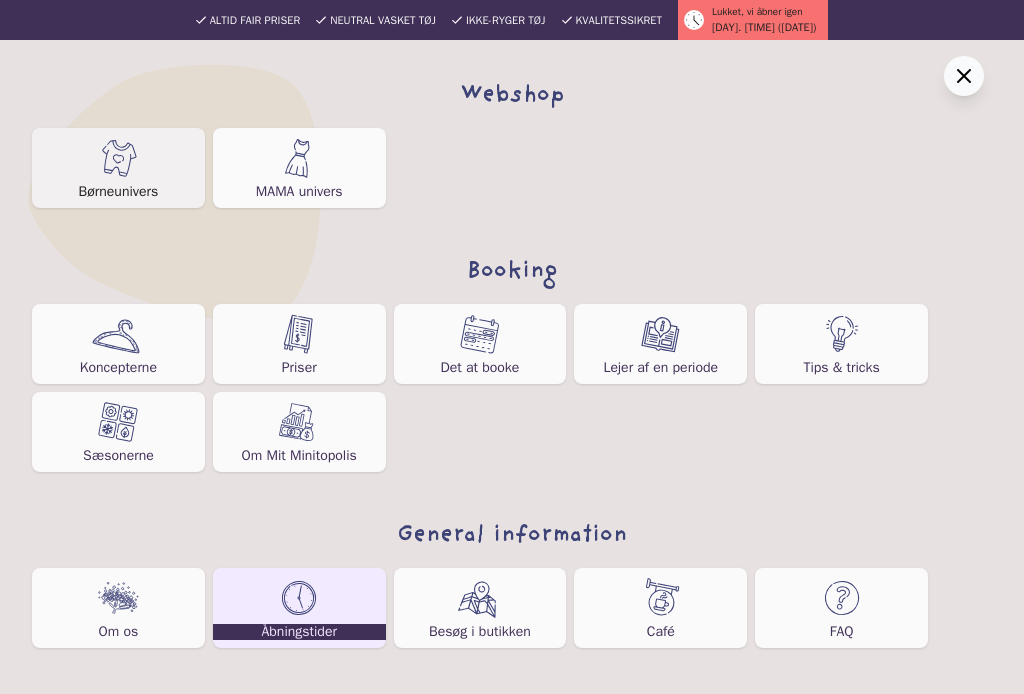 click on "Børneunivers" at bounding box center (118, 168) 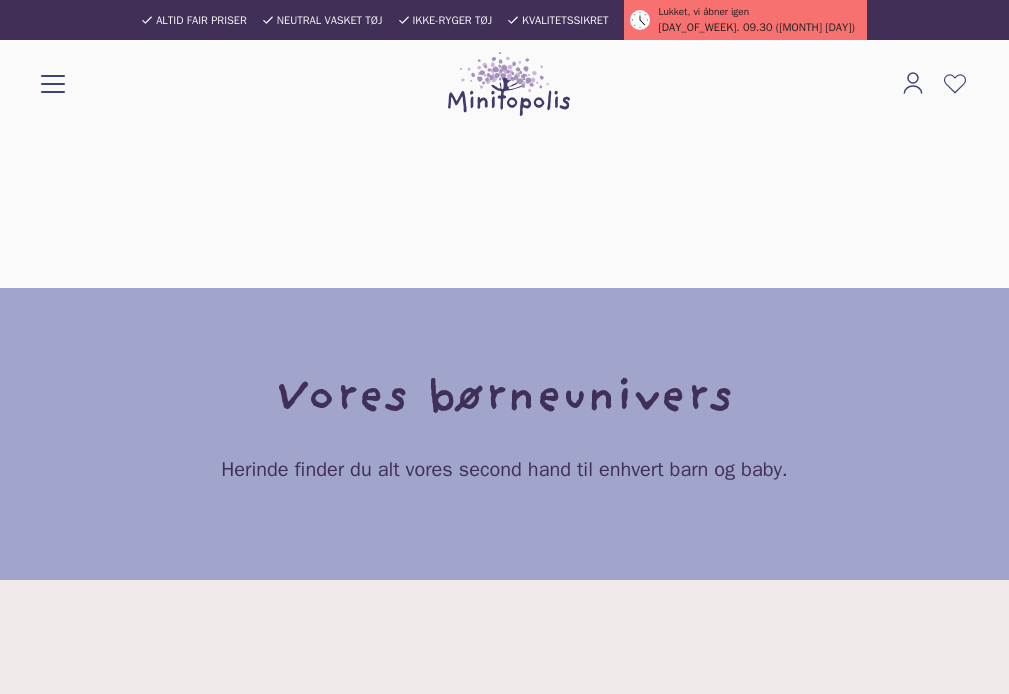 scroll, scrollTop: 0, scrollLeft: 0, axis: both 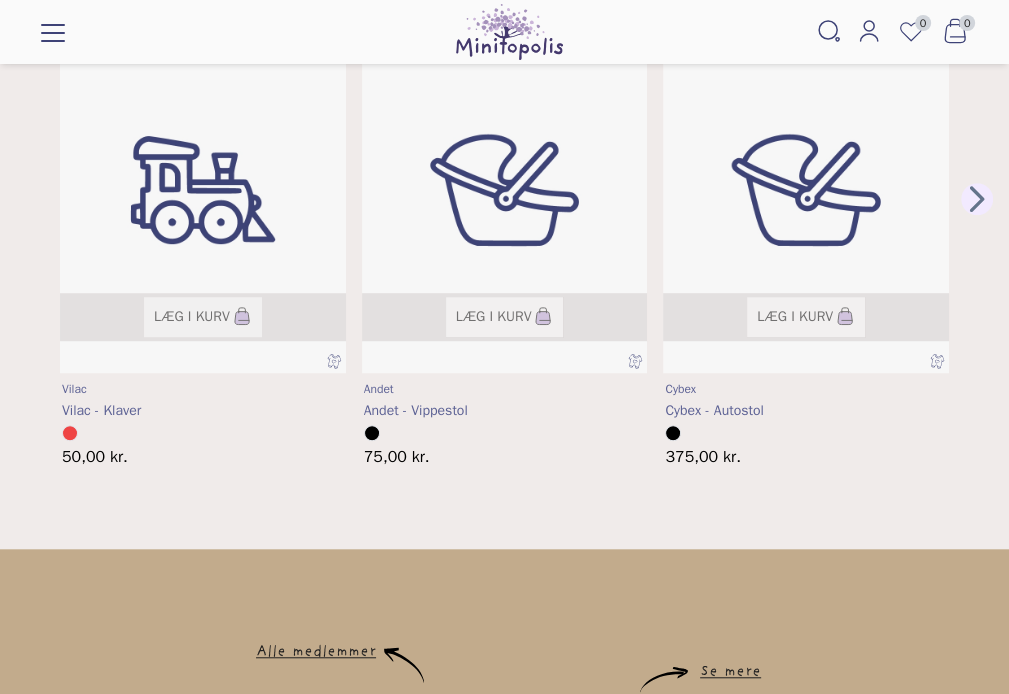 click 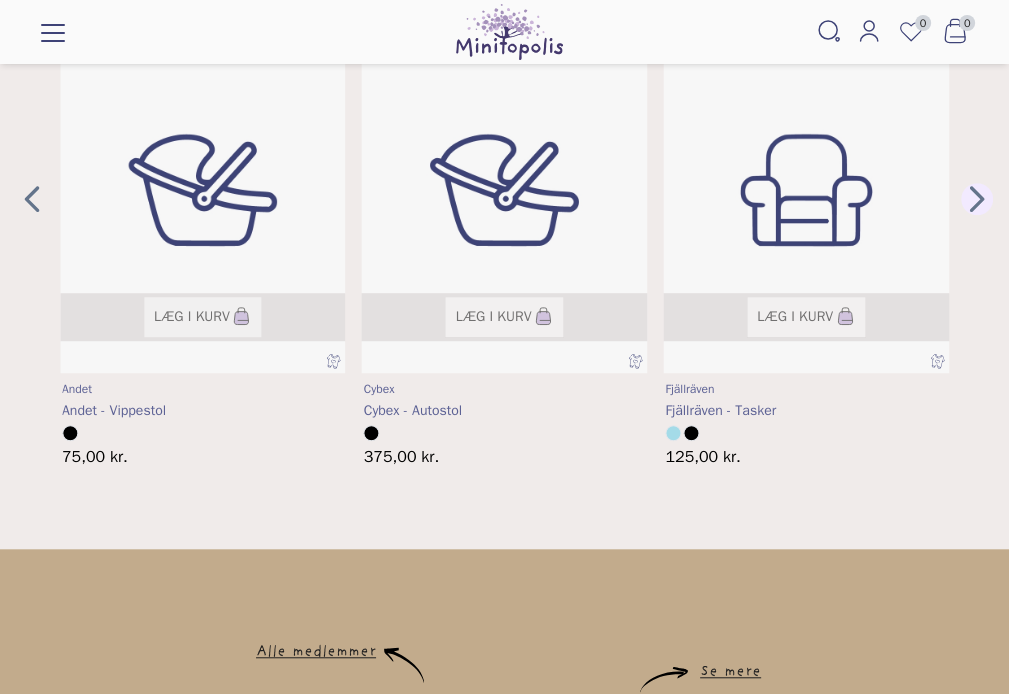 click 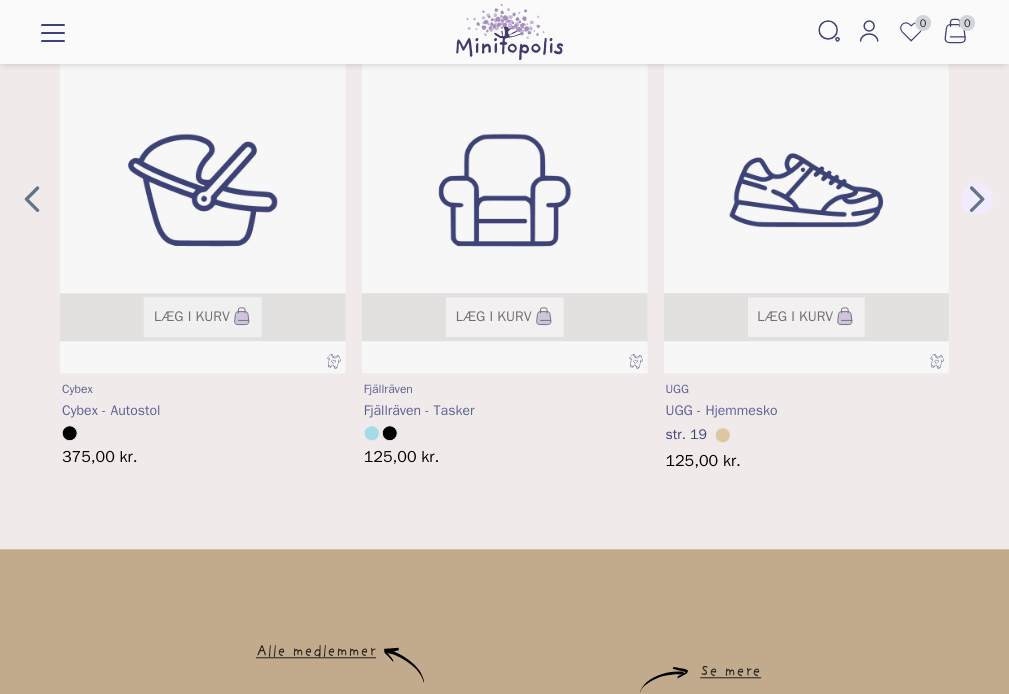 click 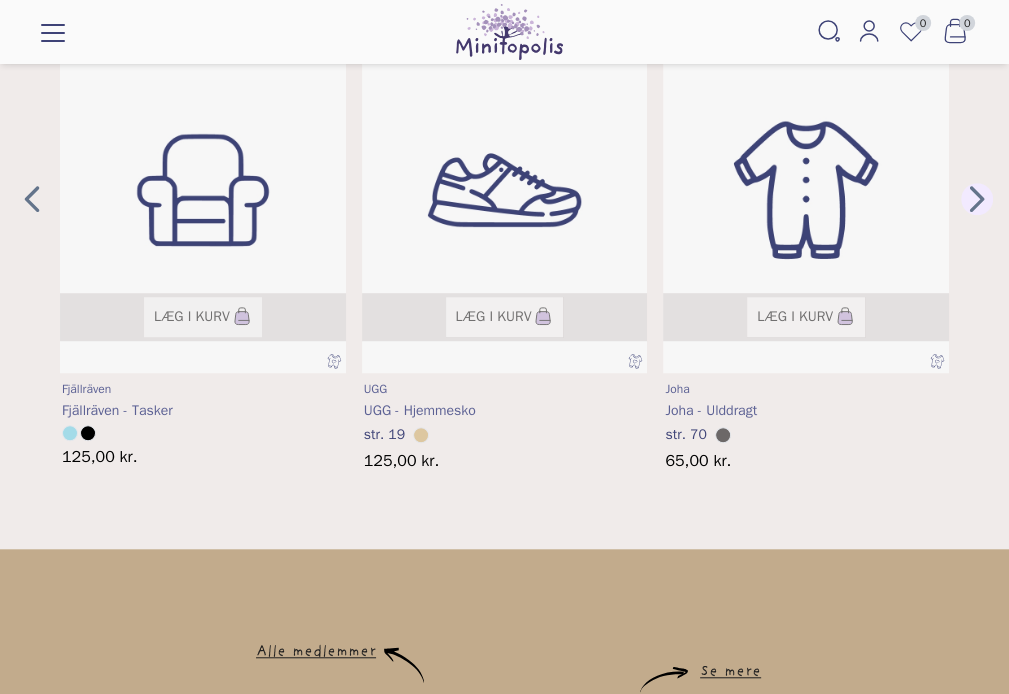 click 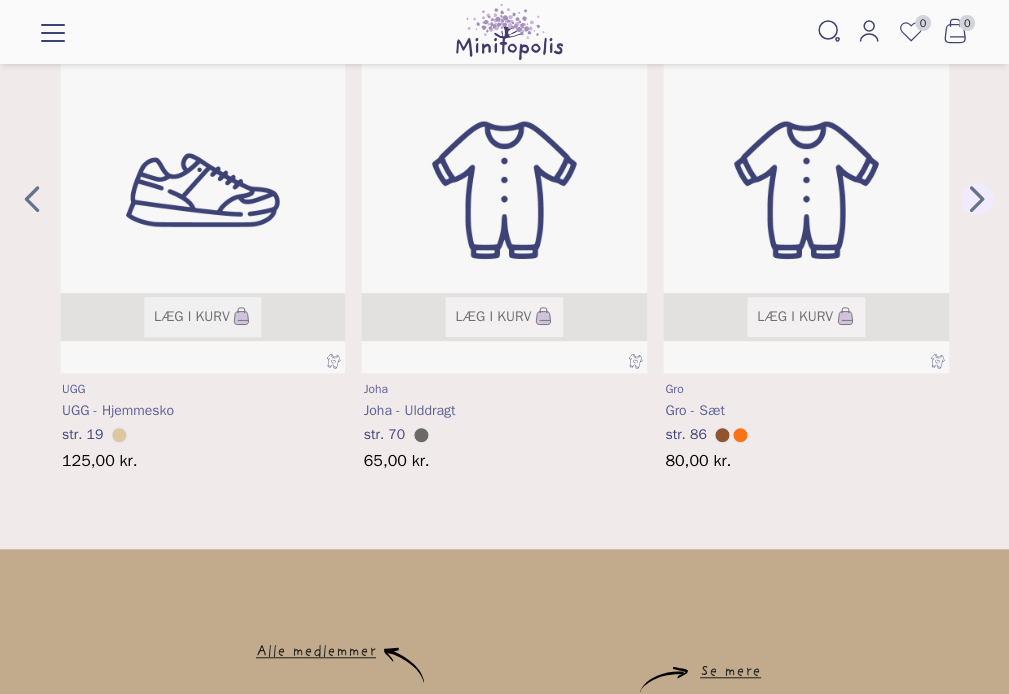 click 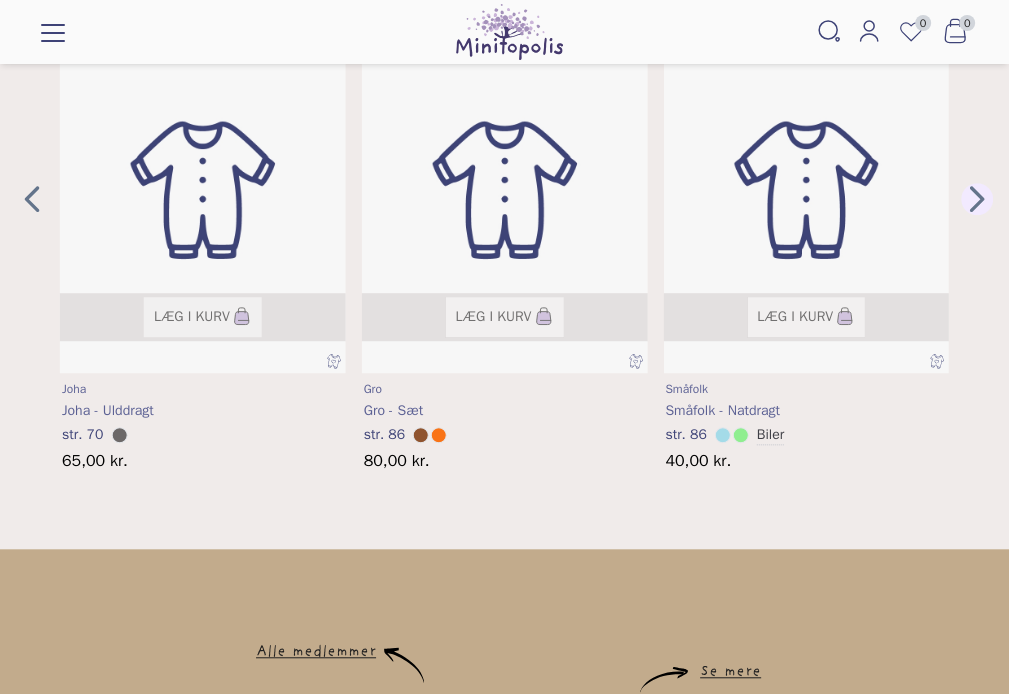 click 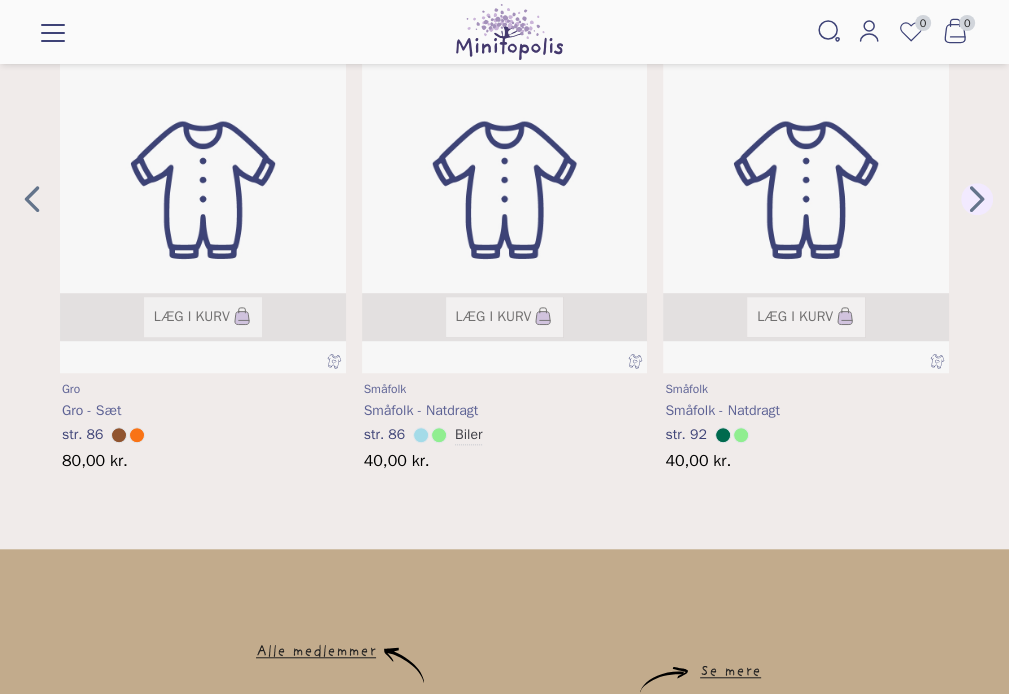 click 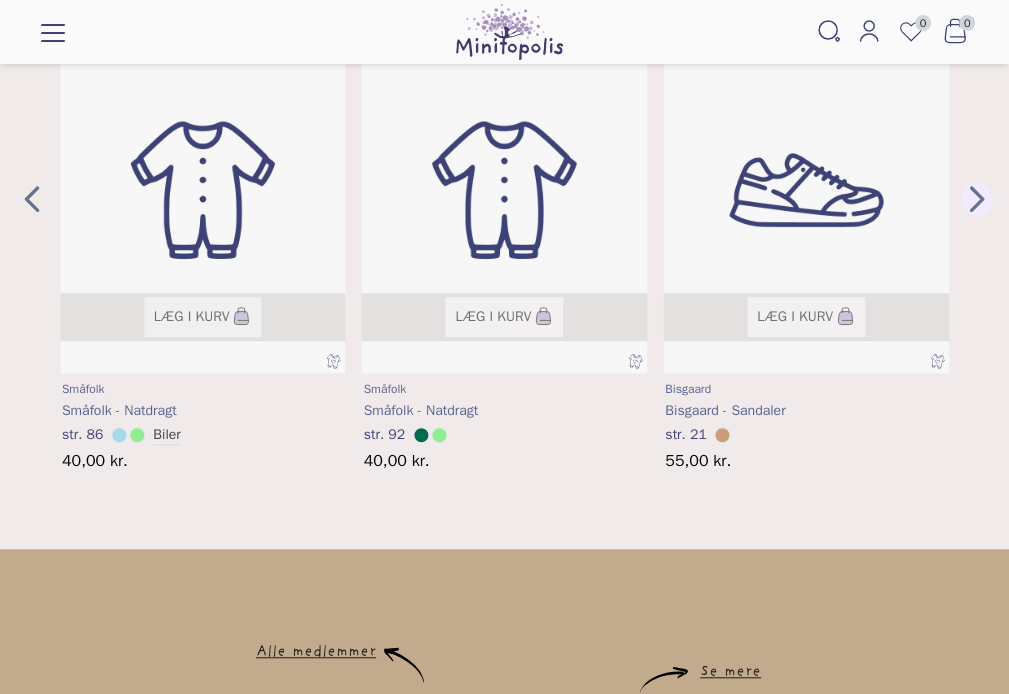 click 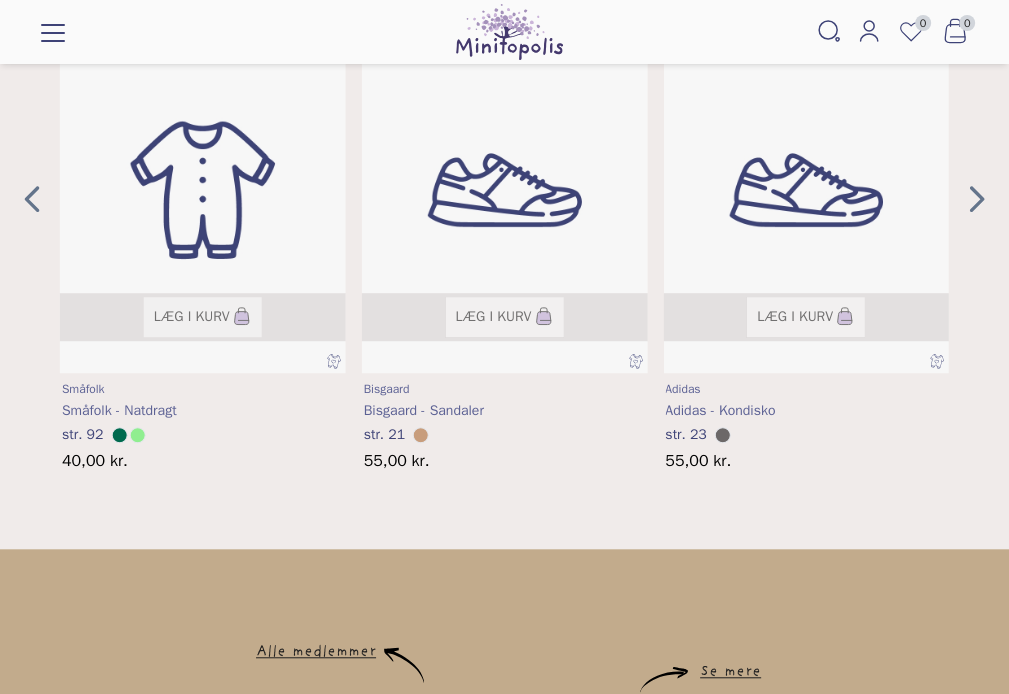 click at bounding box center (53, 31) 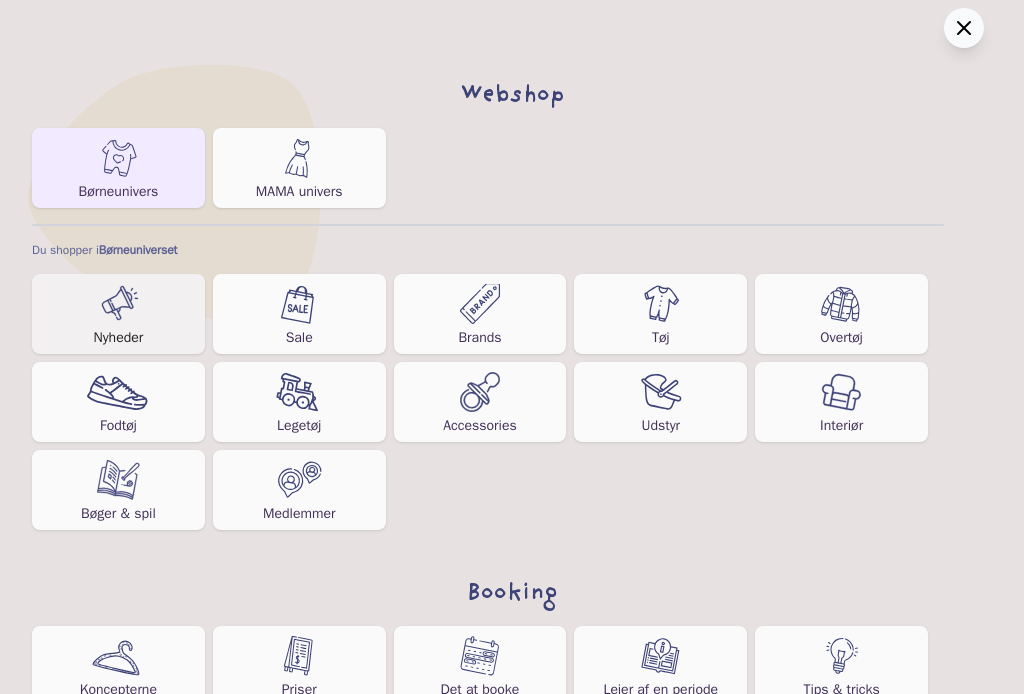 click at bounding box center (118, 304) 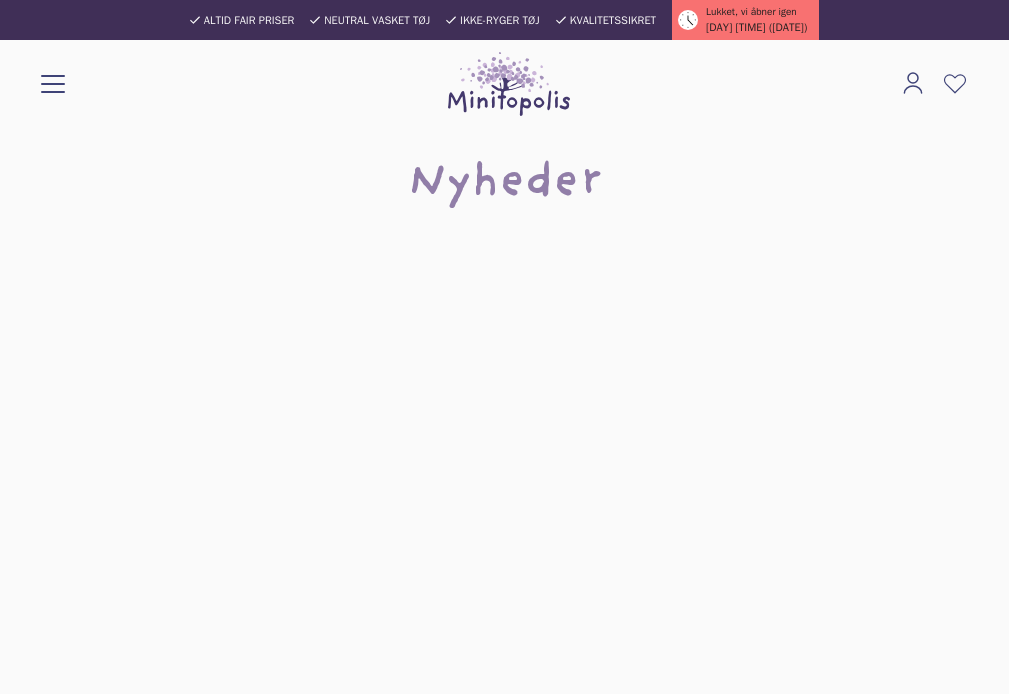 scroll, scrollTop: 0, scrollLeft: 0, axis: both 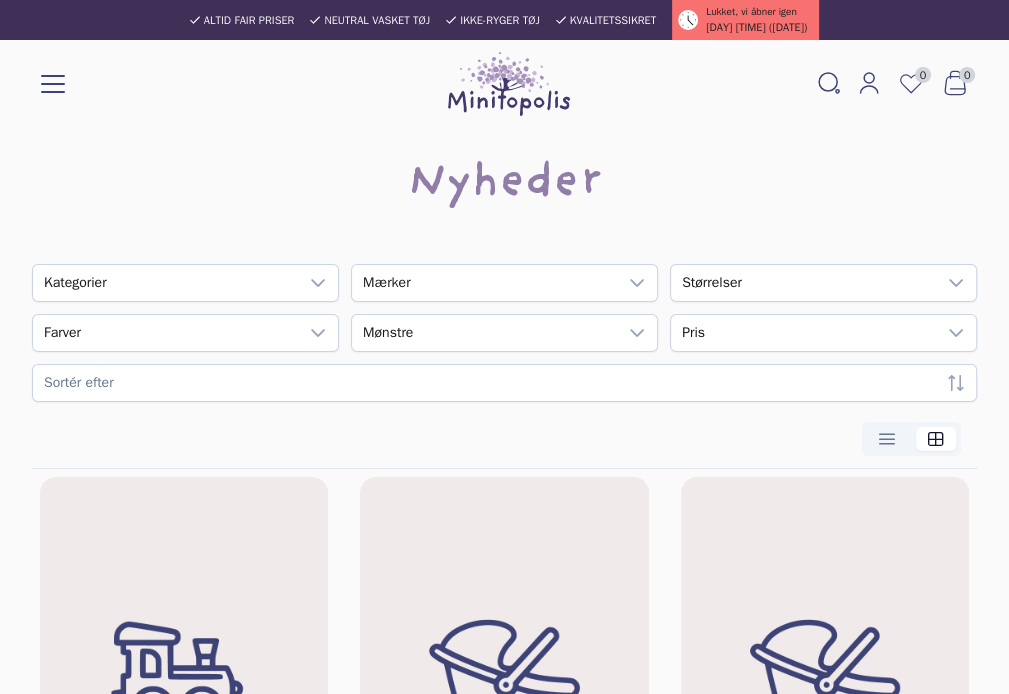click on "Udstyr" at bounding box center (0, 0) 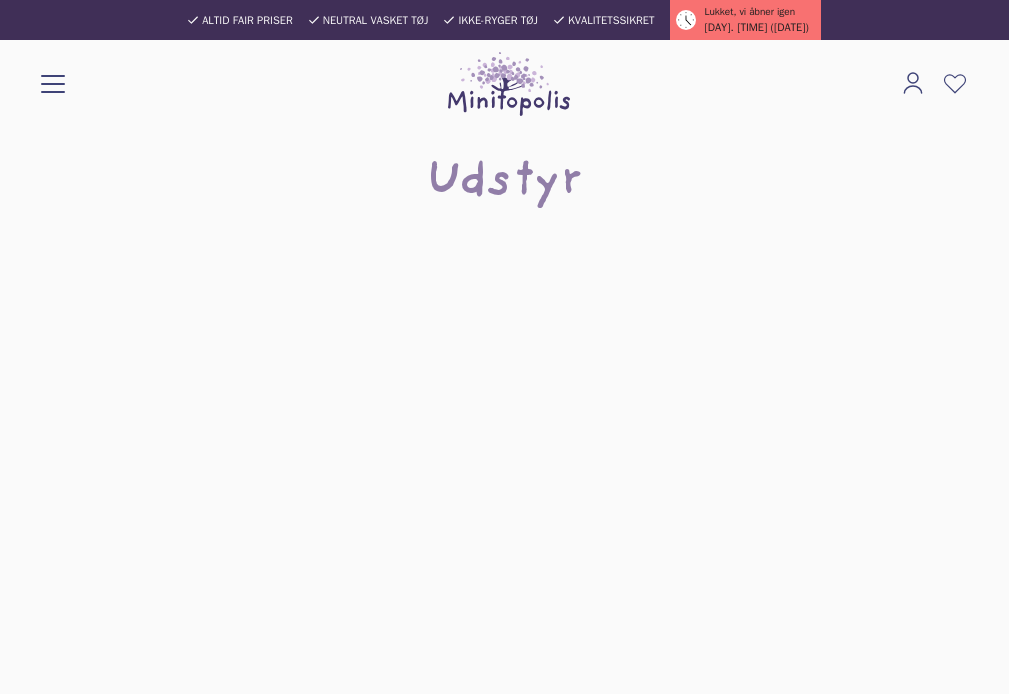 scroll, scrollTop: 0, scrollLeft: 0, axis: both 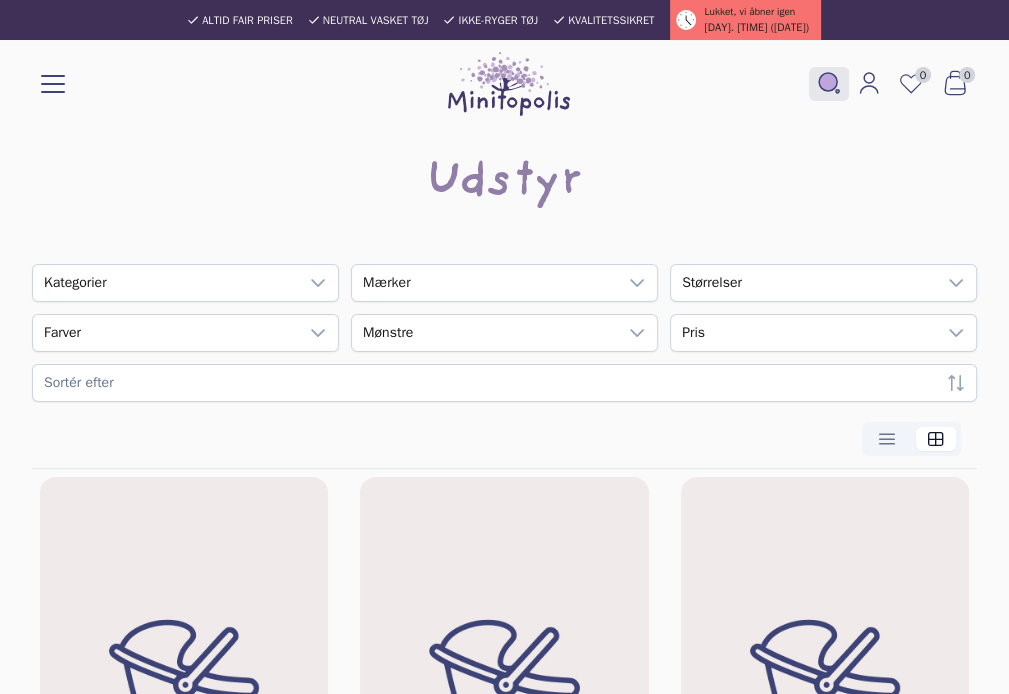 click 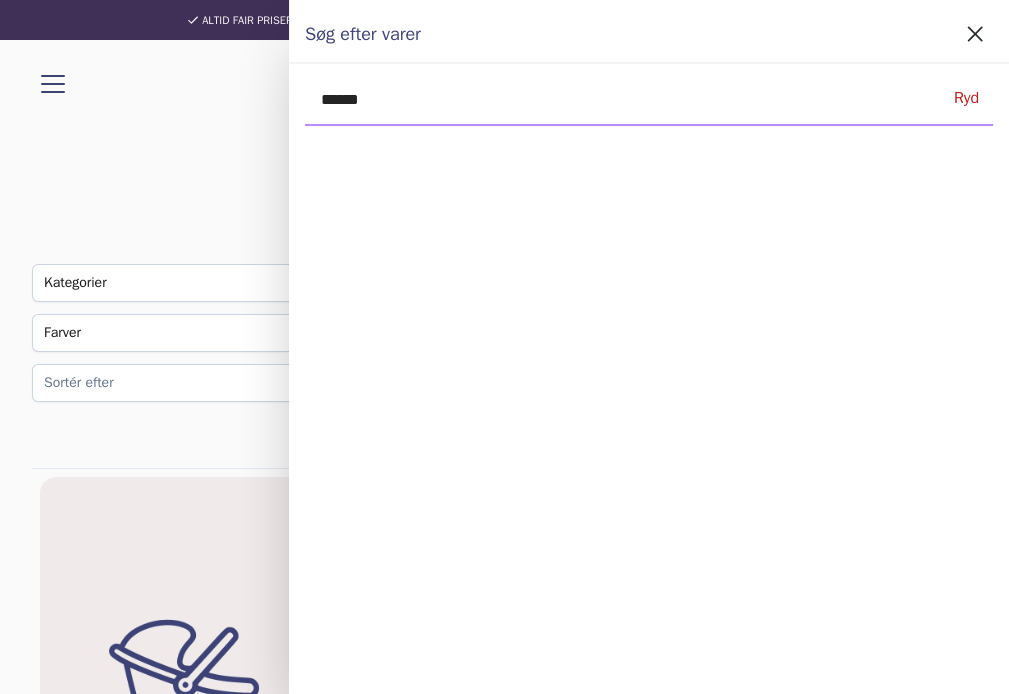 click on "******" at bounding box center [649, 103] 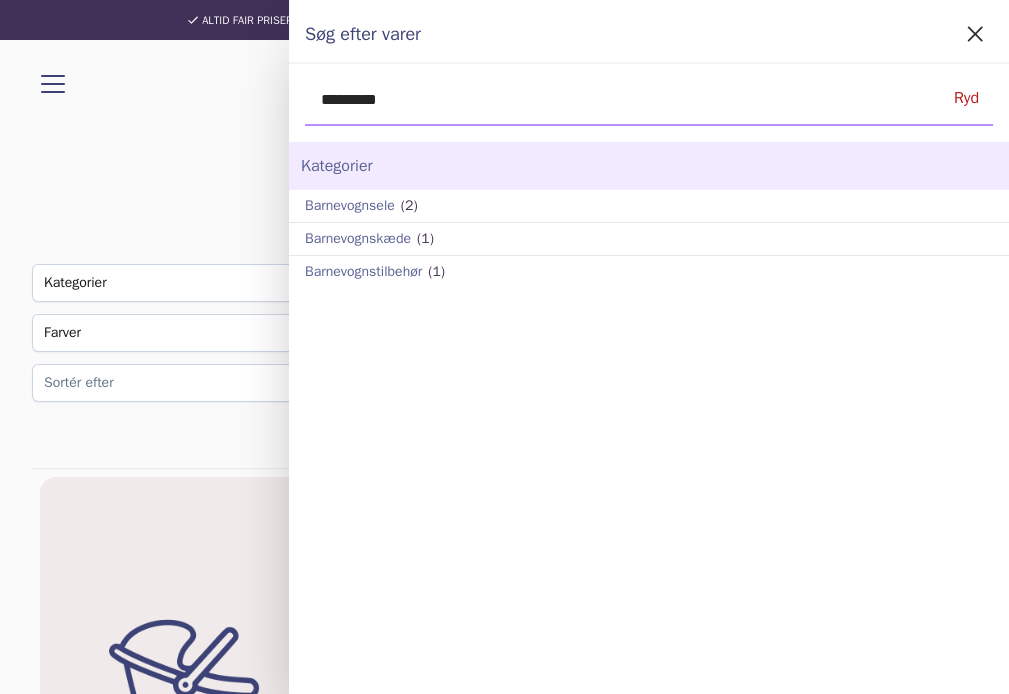 type on "*********" 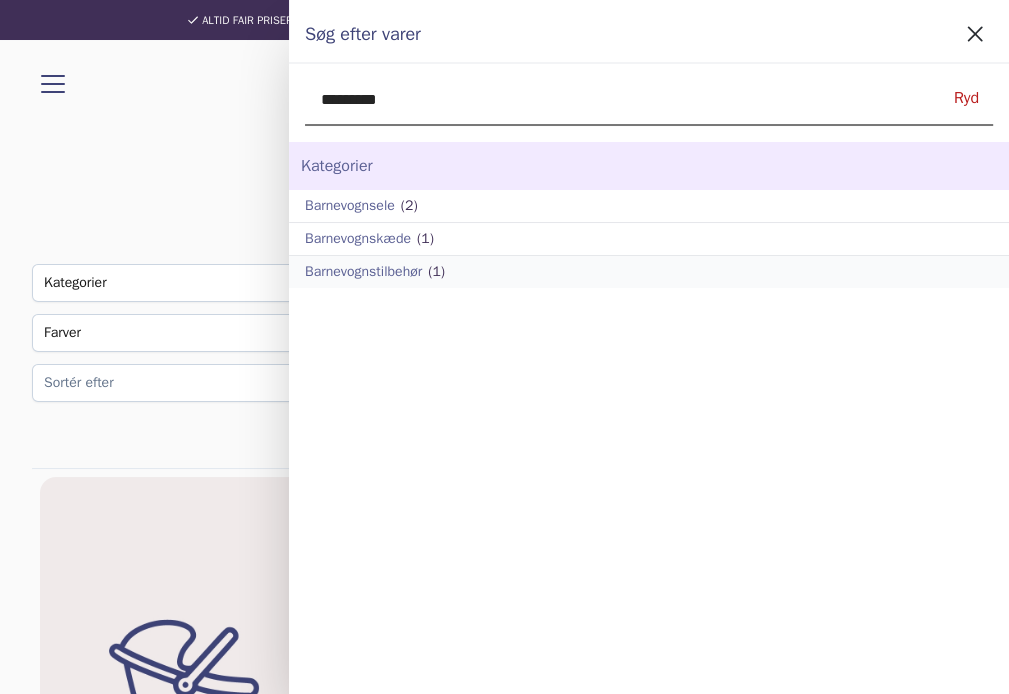 click on "Barnevognstilbehør" at bounding box center [363, 272] 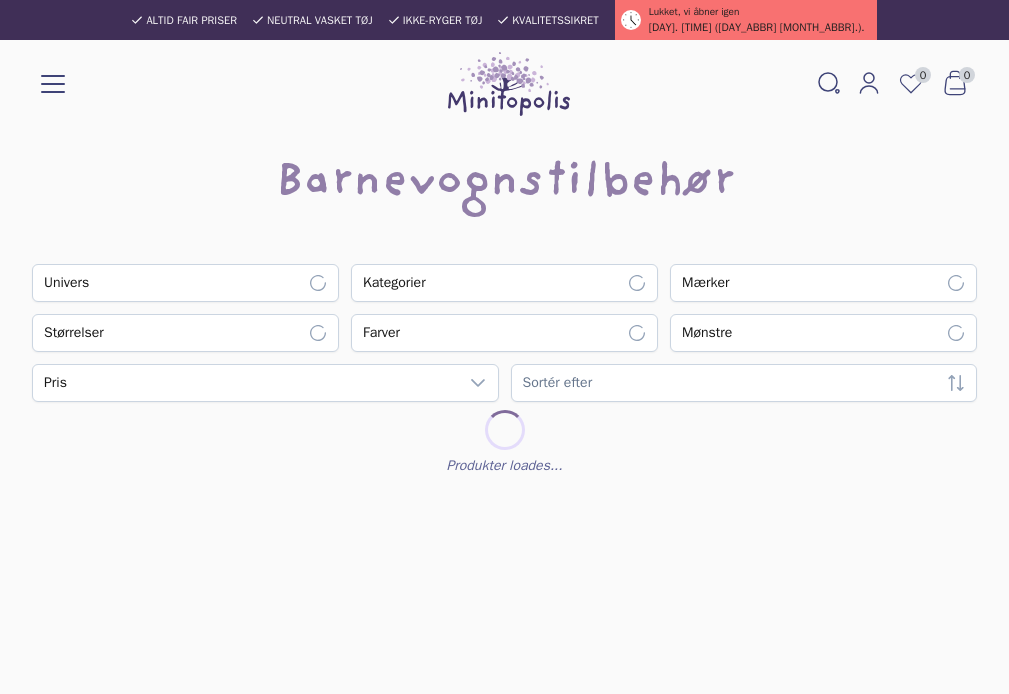 scroll, scrollTop: 0, scrollLeft: 0, axis: both 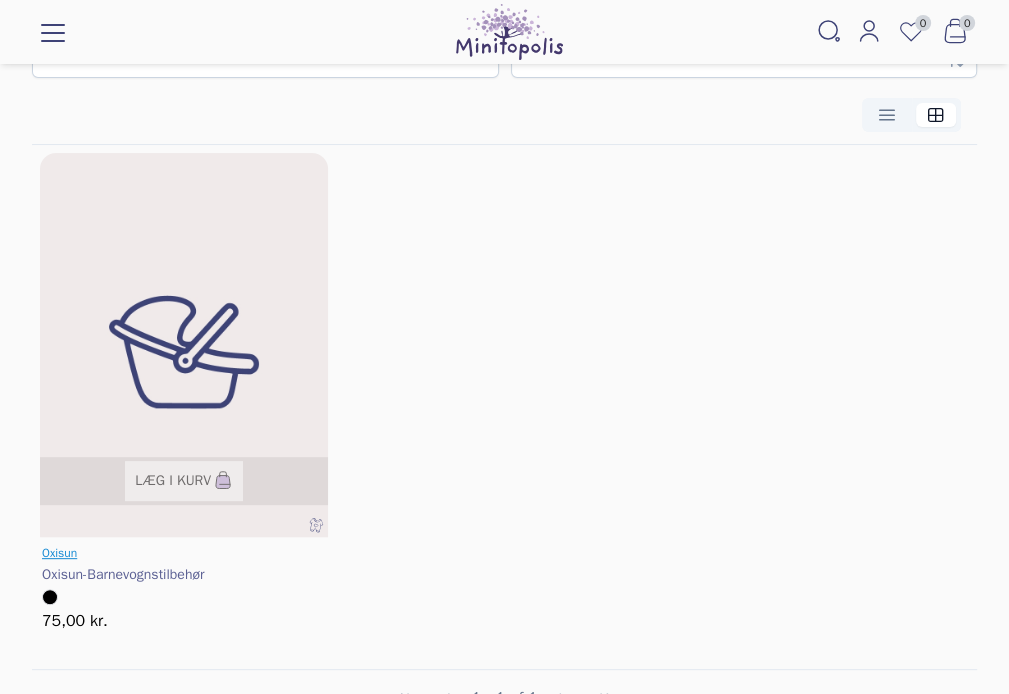 click on "Oxisun" at bounding box center (59, 553) 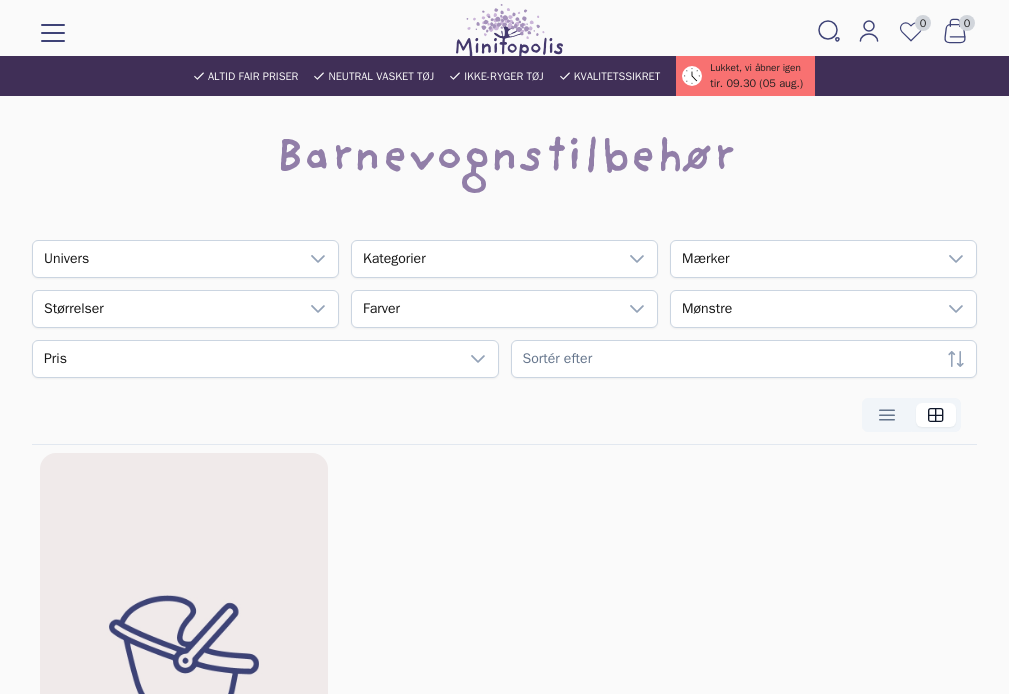 scroll, scrollTop: 300, scrollLeft: 0, axis: vertical 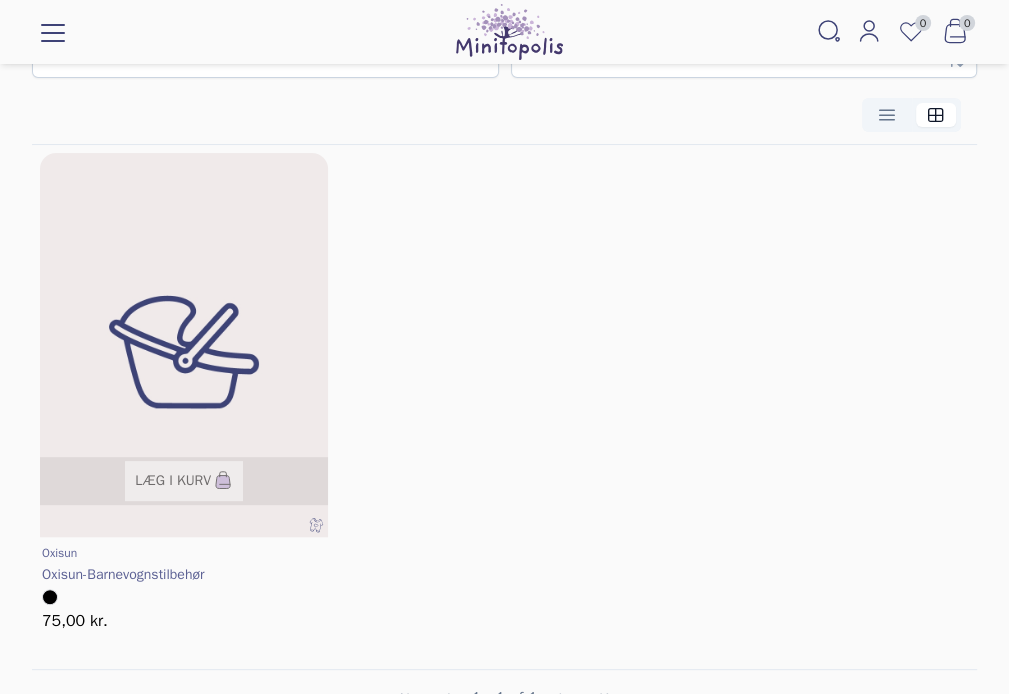 click at bounding box center [53, 31] 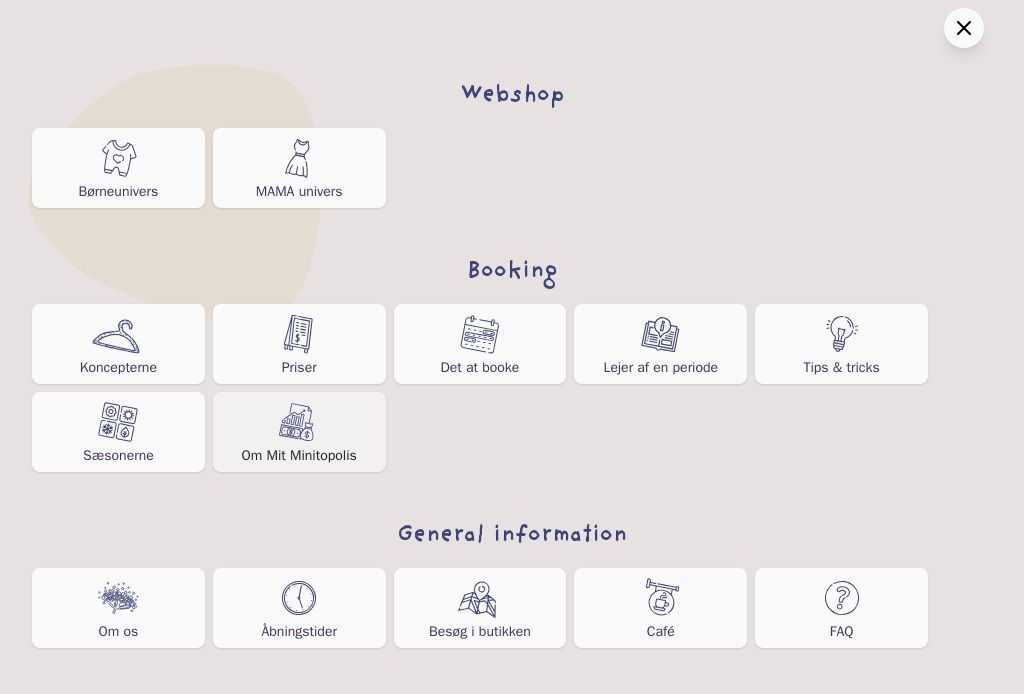 click at bounding box center [299, 422] 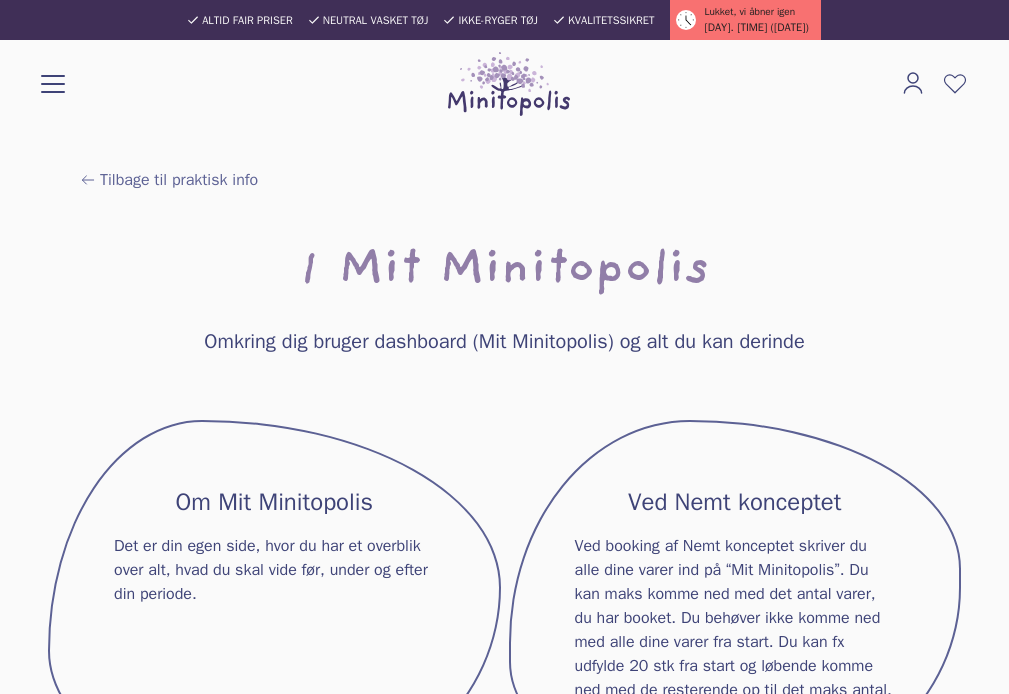 scroll, scrollTop: 0, scrollLeft: 0, axis: both 